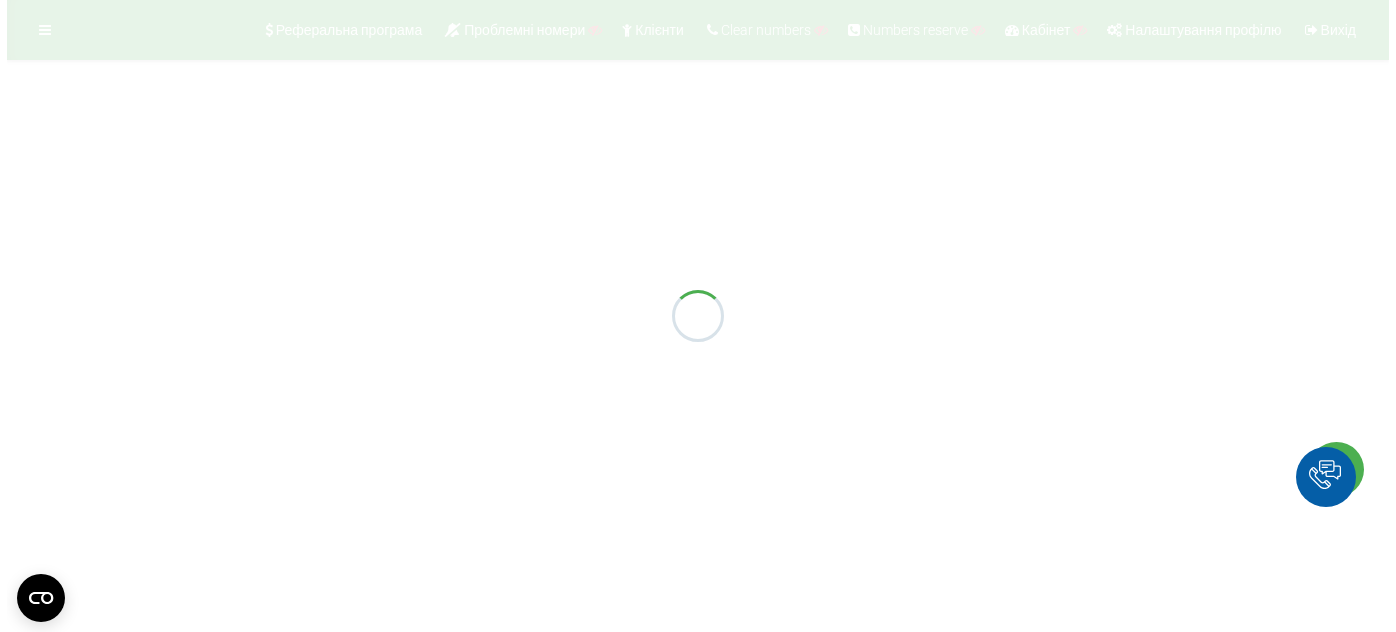 scroll, scrollTop: 0, scrollLeft: 0, axis: both 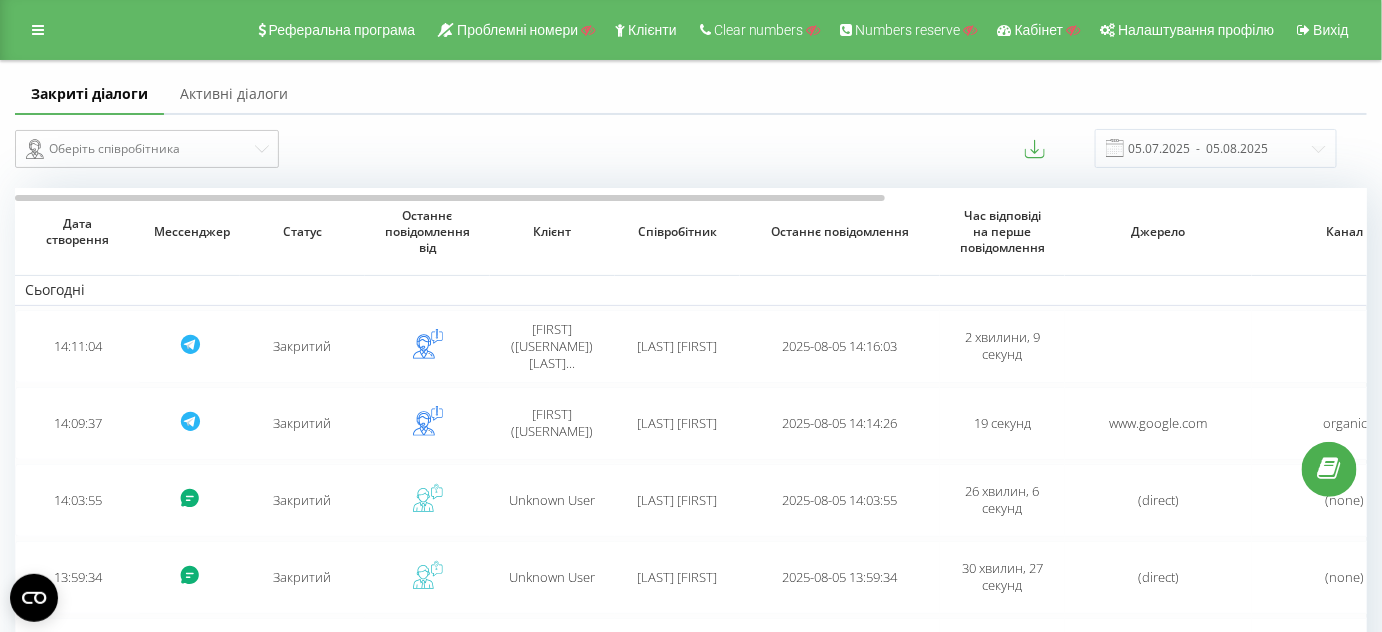 click on "Оберіть співробітника 05.07.2025  -  05.08.2025" at bounding box center [691, 148] 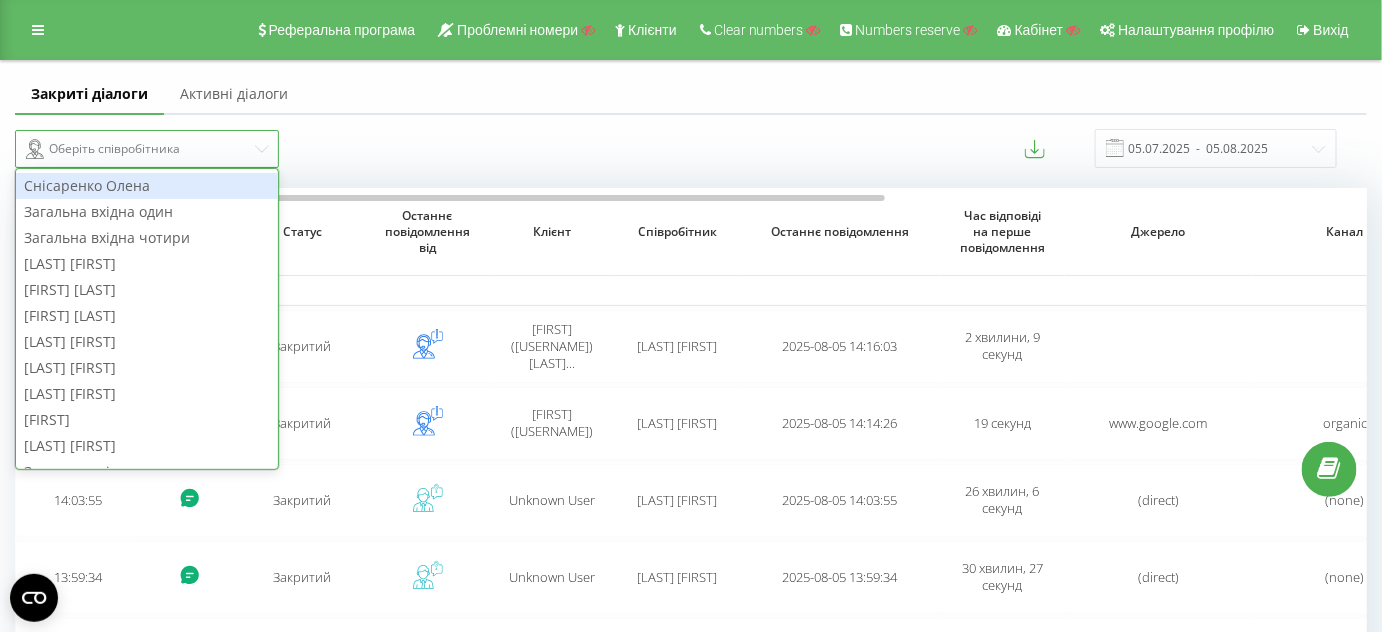 click on "Оберіть співробітника" at bounding box center (139, 149) 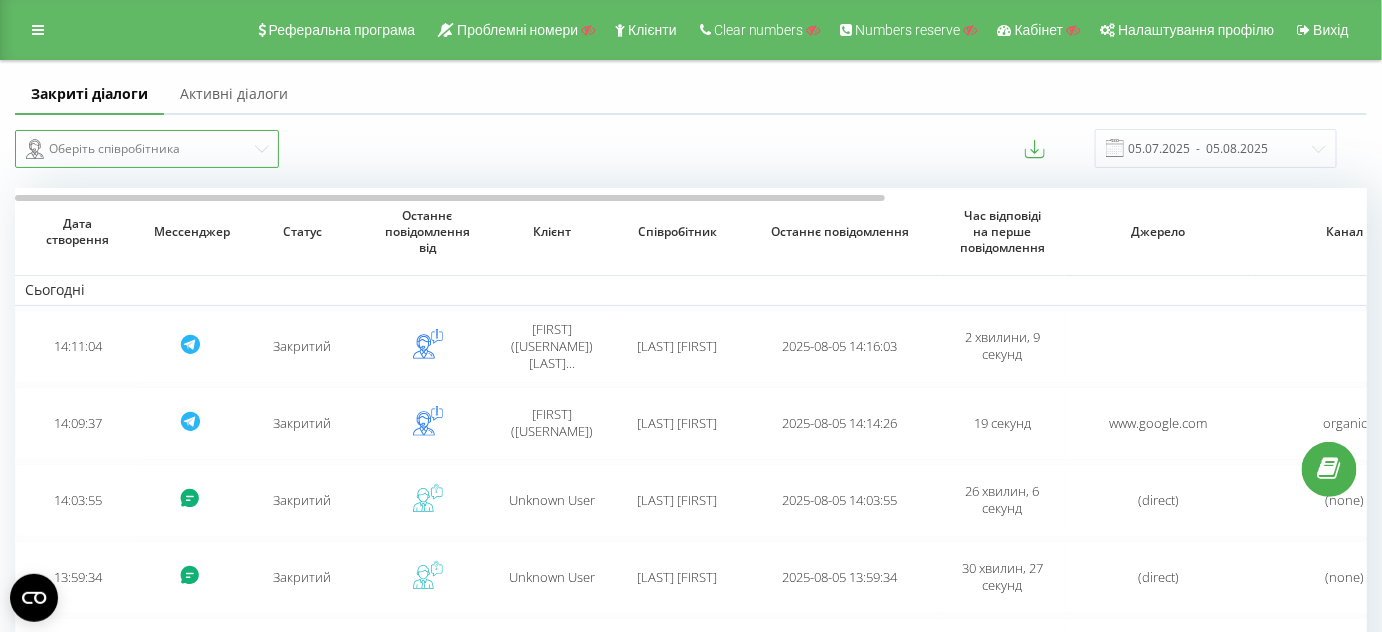 click on "Оберіть співробітника" at bounding box center (139, 149) 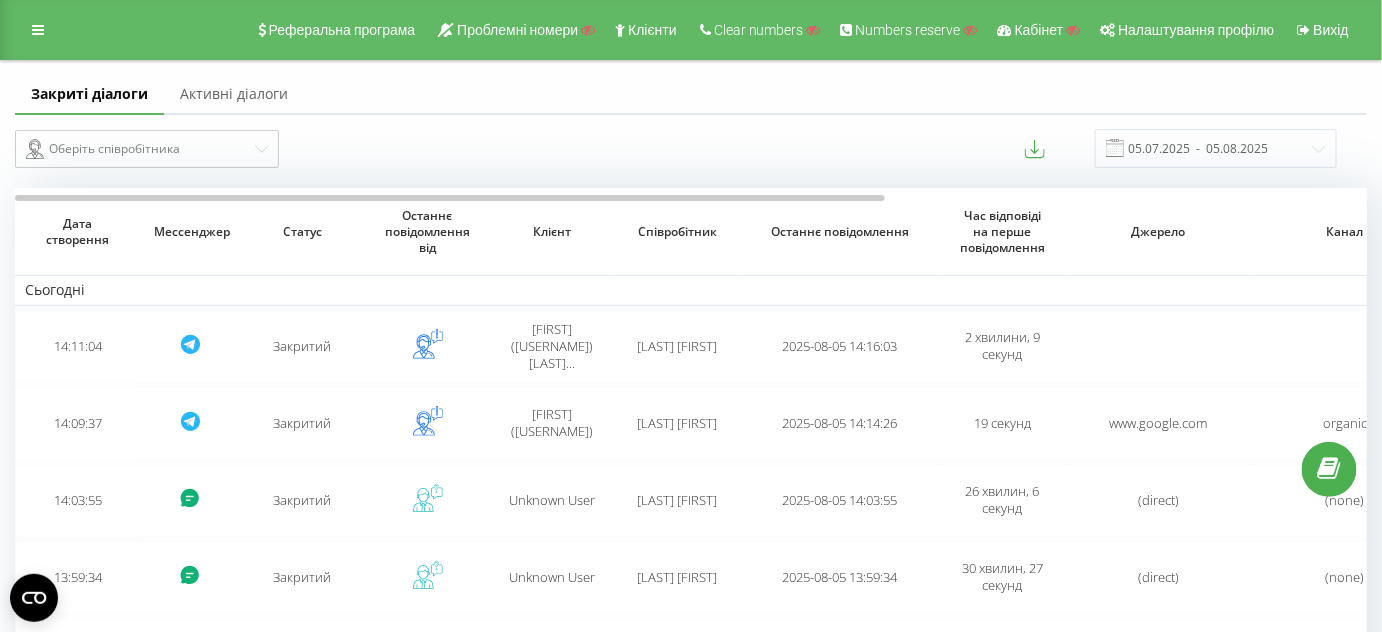 click on "Активні діалоги" at bounding box center [234, 95] 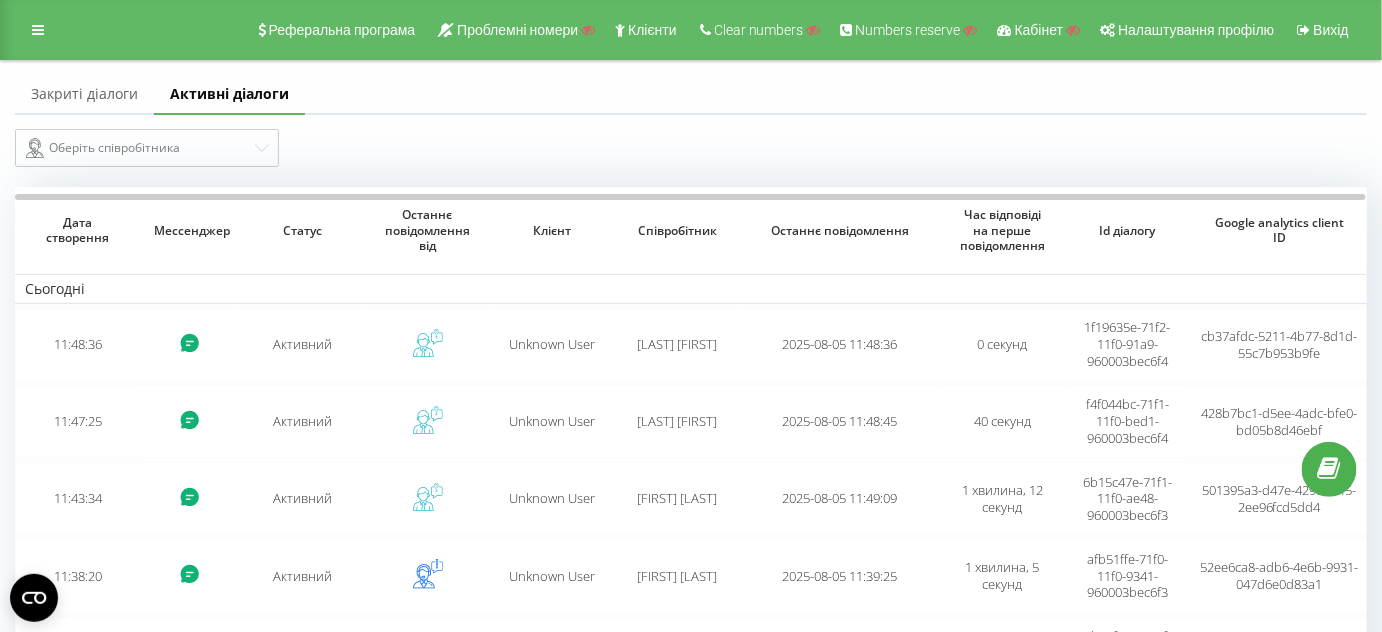 click on "Закриті діалоги" at bounding box center [84, 95] 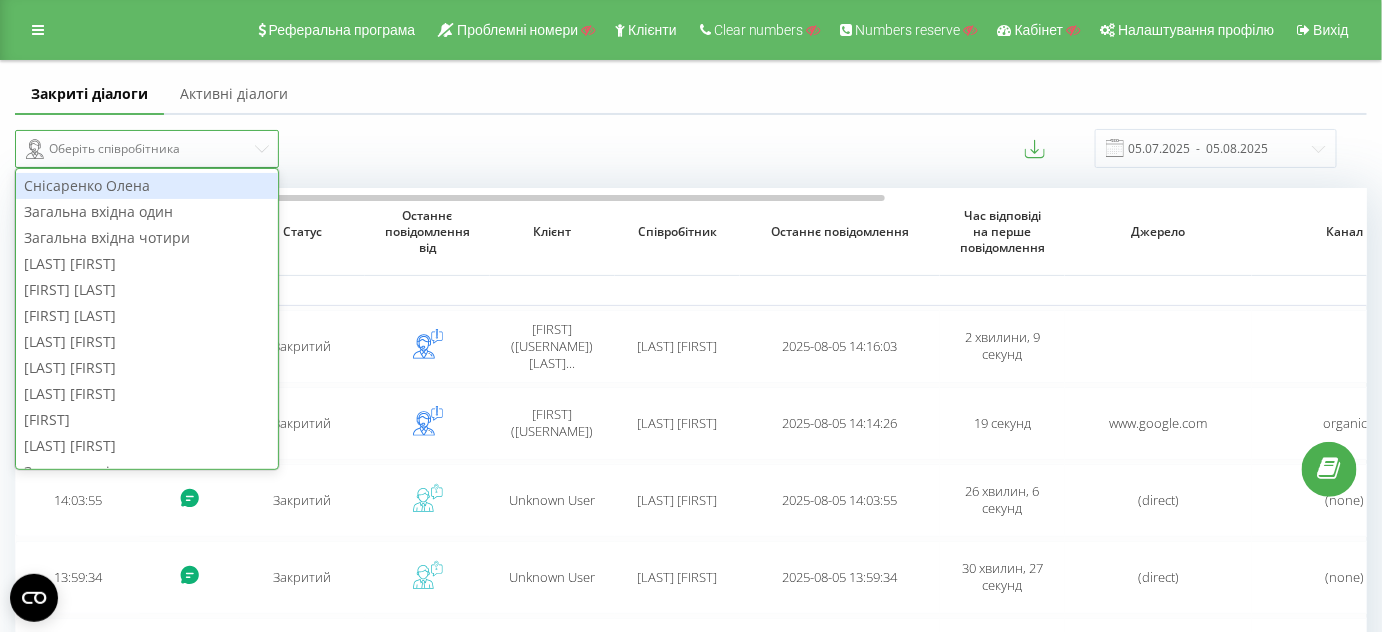 click on "Оберіть співробітника" at bounding box center [139, 149] 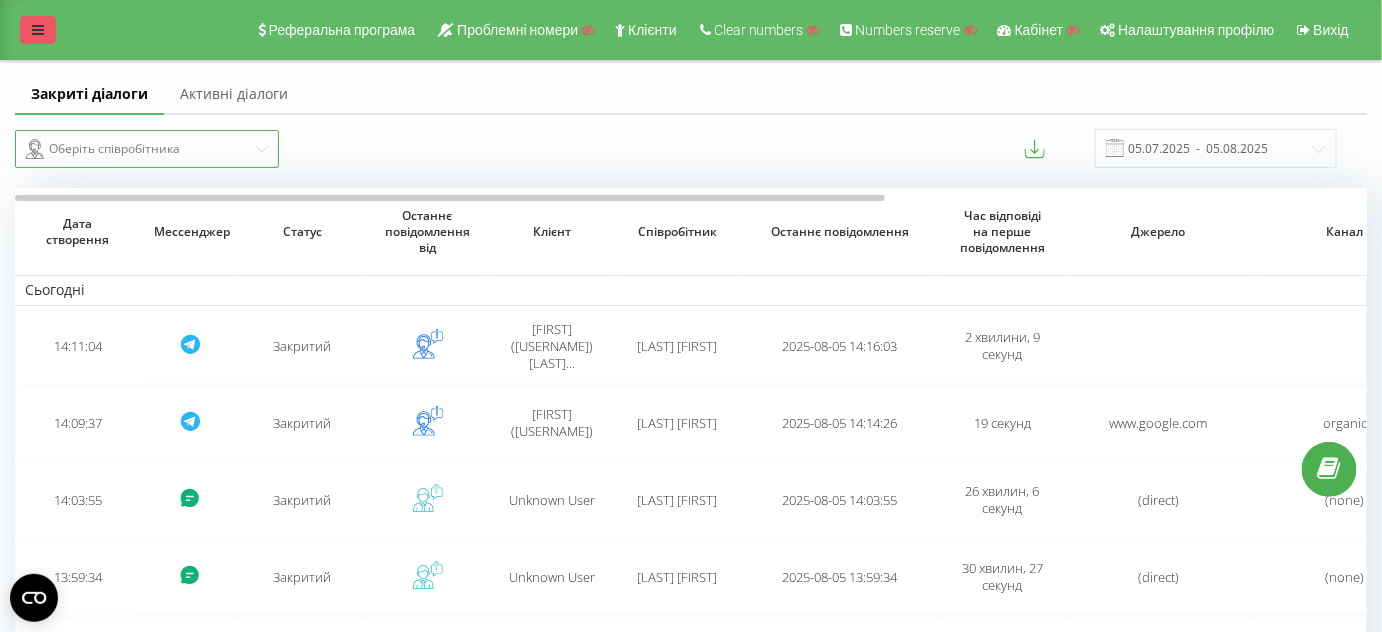 click at bounding box center (38, 30) 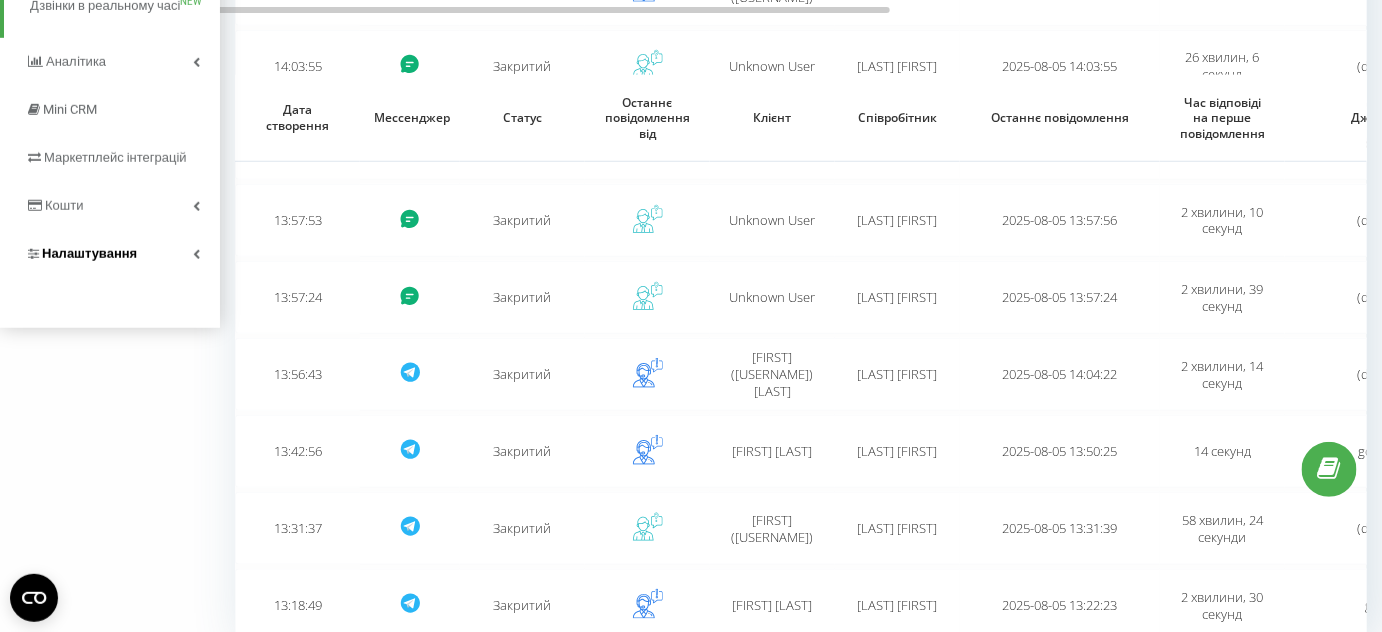 click on "Налаштування" at bounding box center (89, 253) 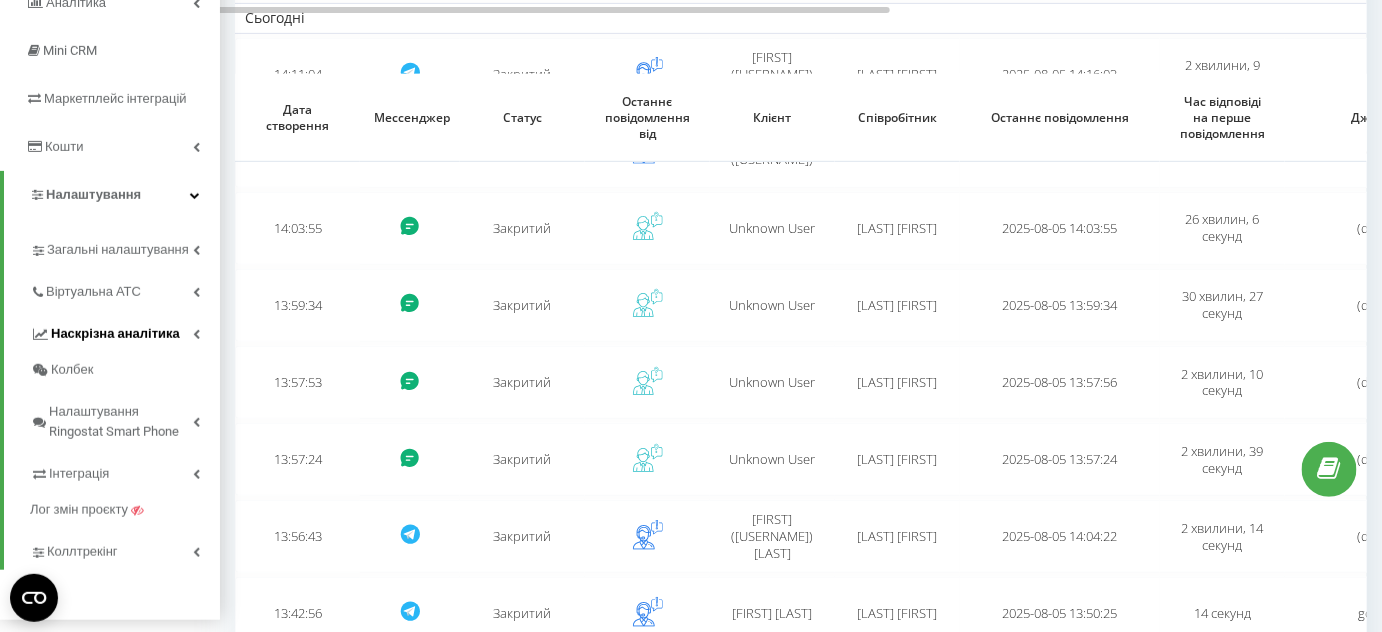 scroll, scrollTop: 324, scrollLeft: 0, axis: vertical 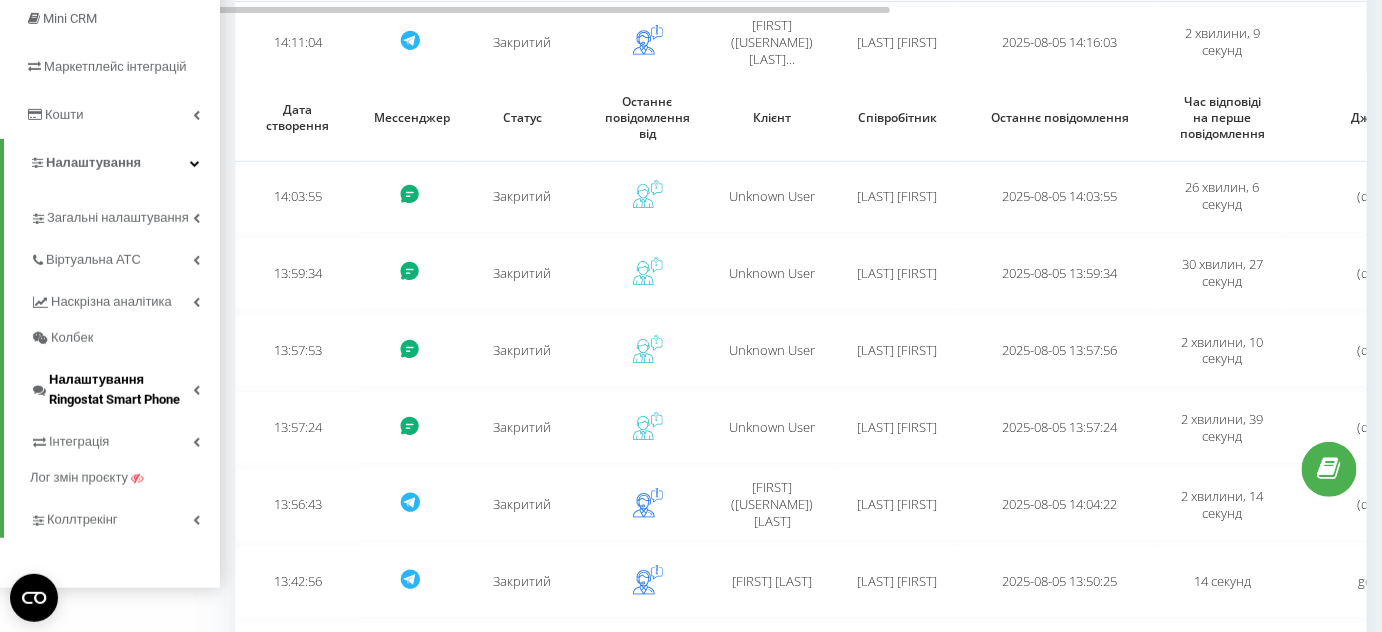 click on "Налаштування Ringostat Smart Phone" at bounding box center (121, 390) 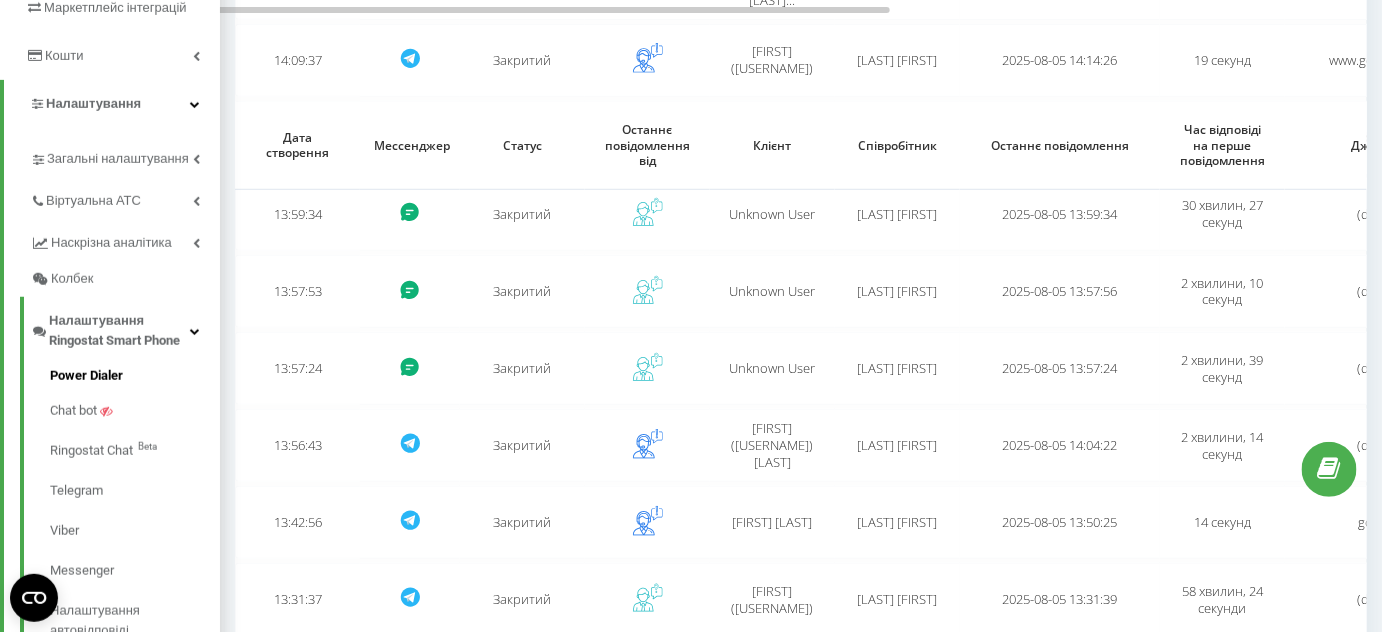 scroll, scrollTop: 415, scrollLeft: 0, axis: vertical 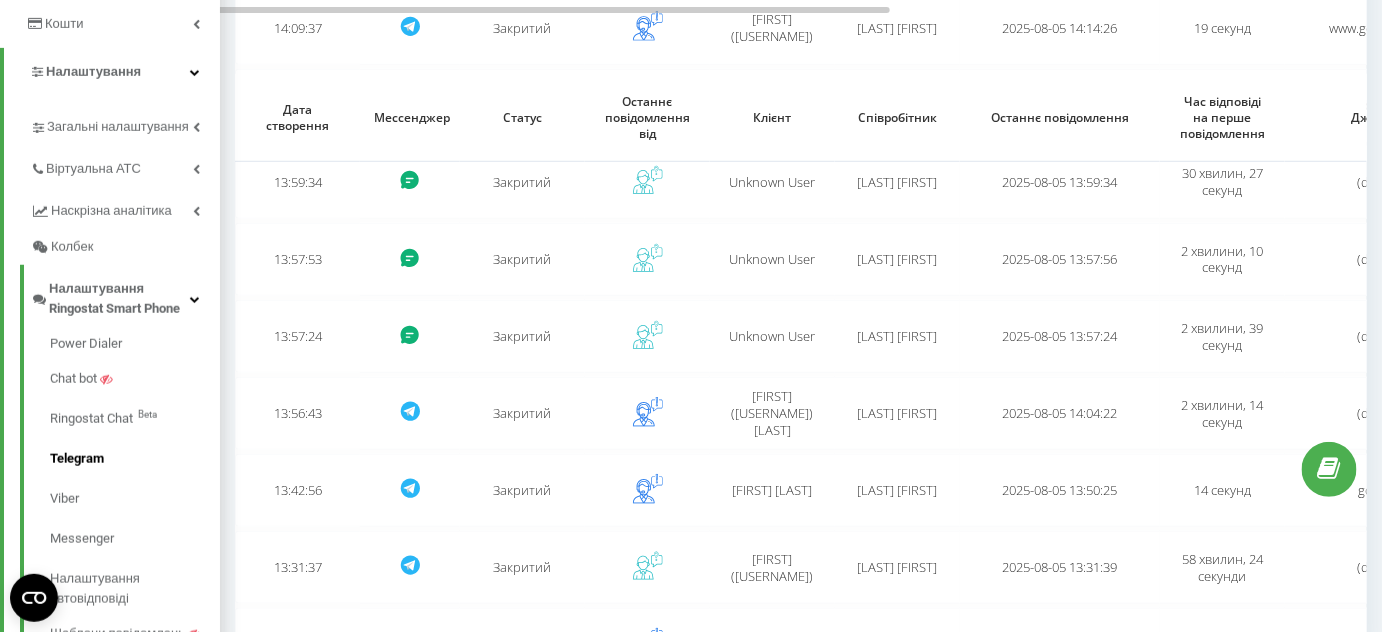 click on "Telegram" at bounding box center [135, 459] 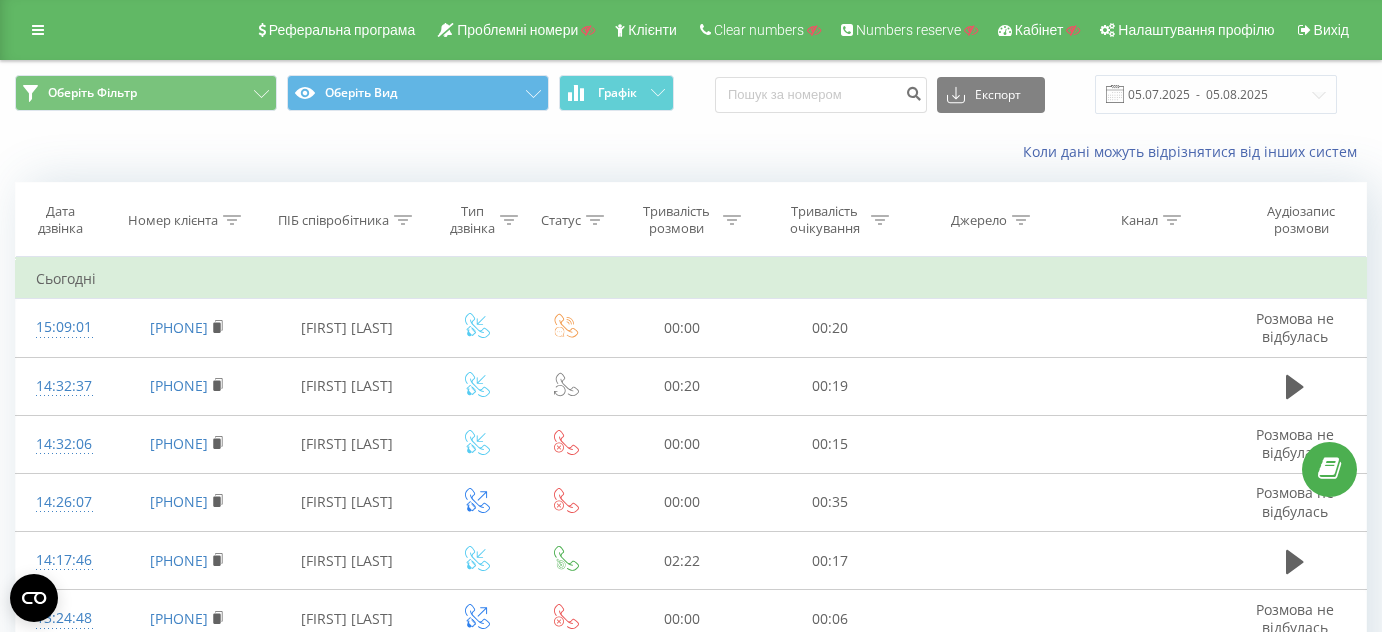 scroll, scrollTop: 0, scrollLeft: 0, axis: both 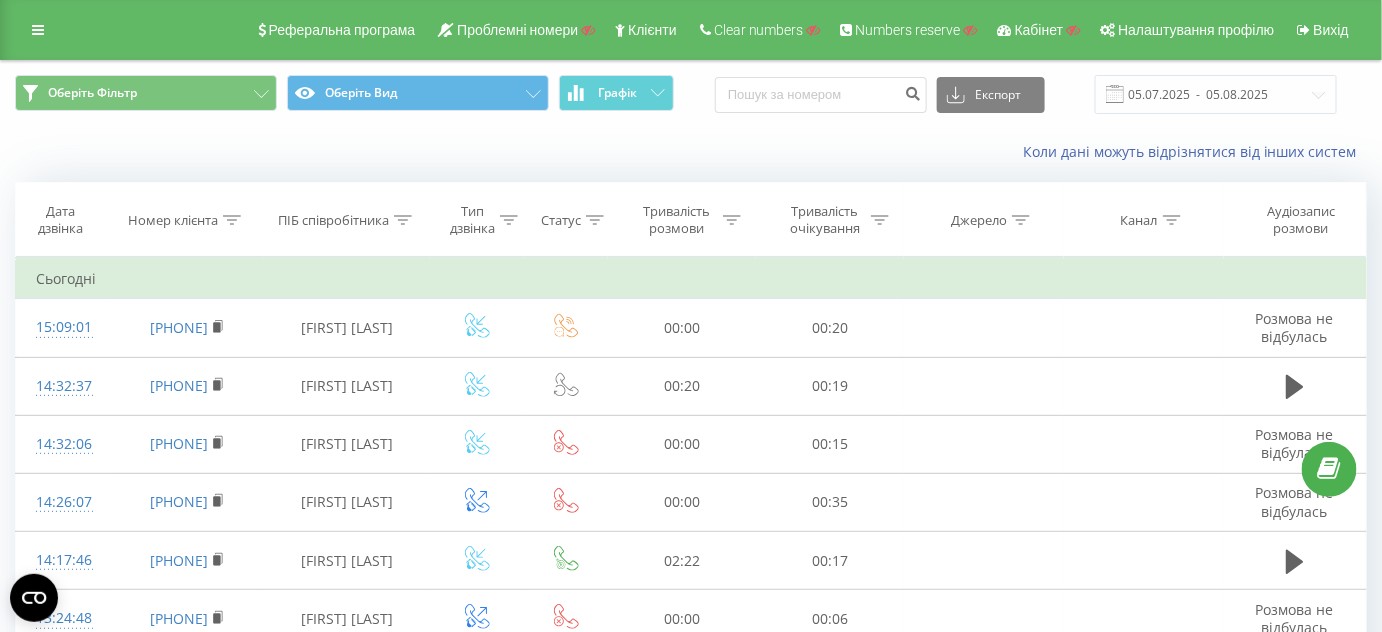 click at bounding box center [38, 30] 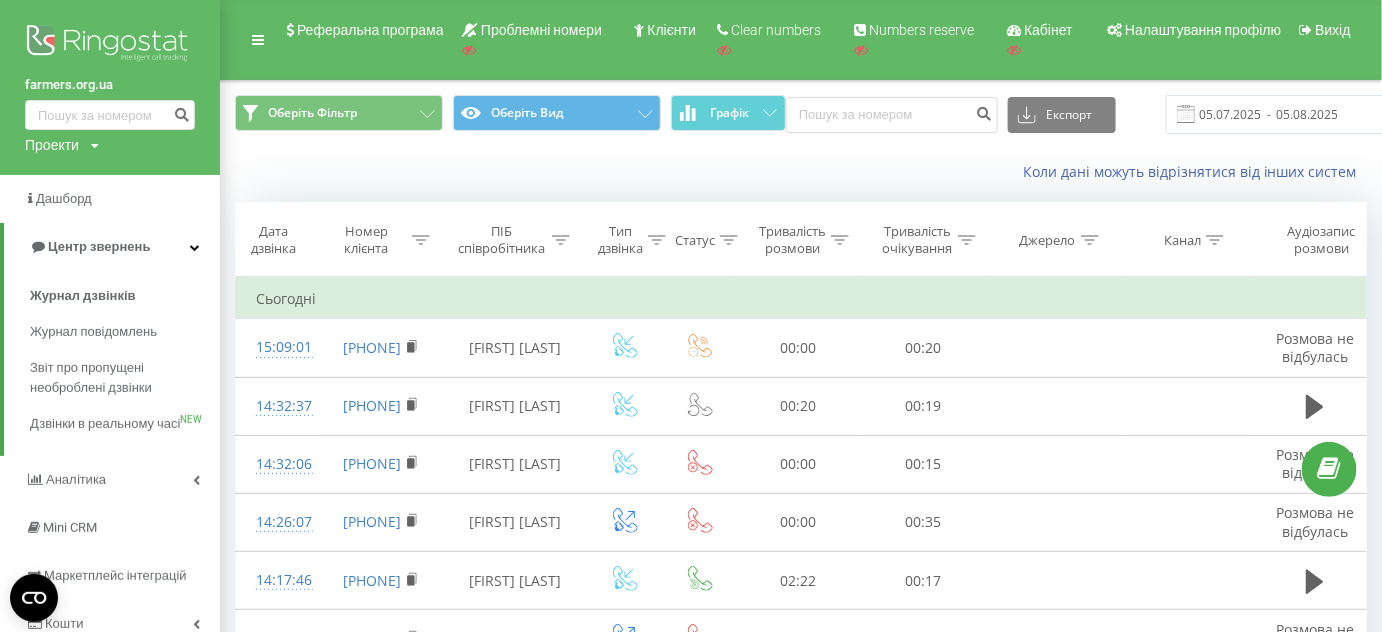click at bounding box center [110, 45] 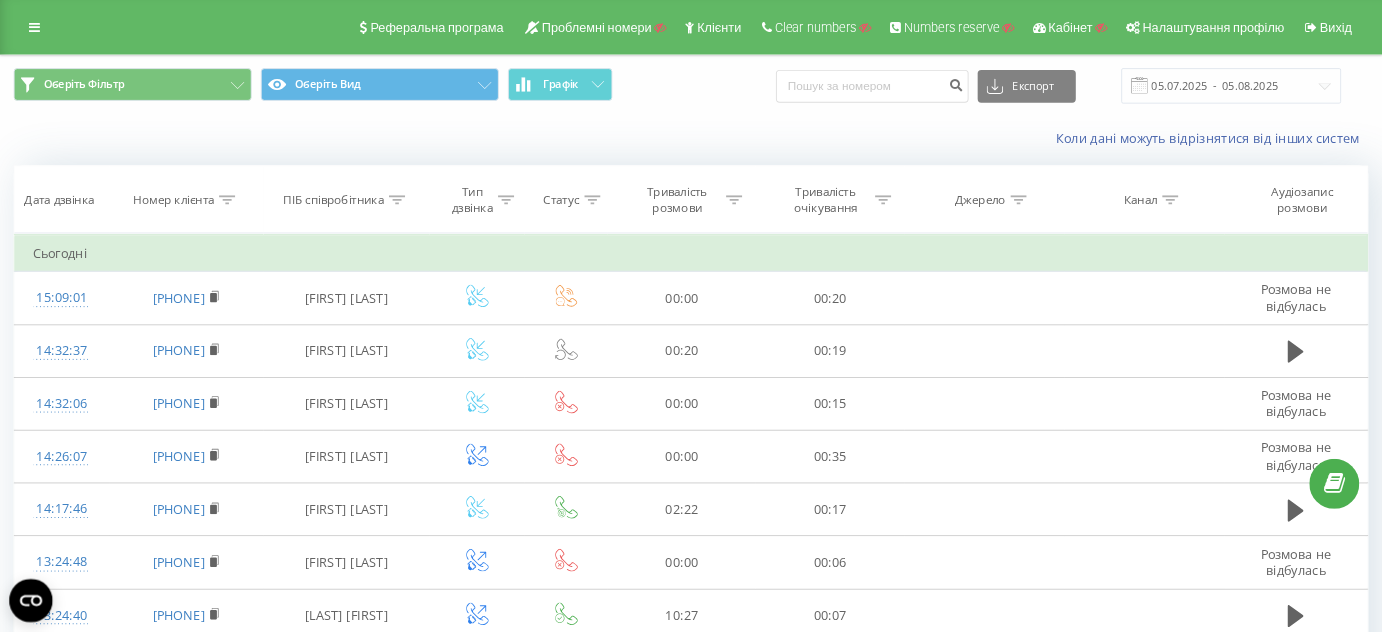 scroll, scrollTop: 0, scrollLeft: 0, axis: both 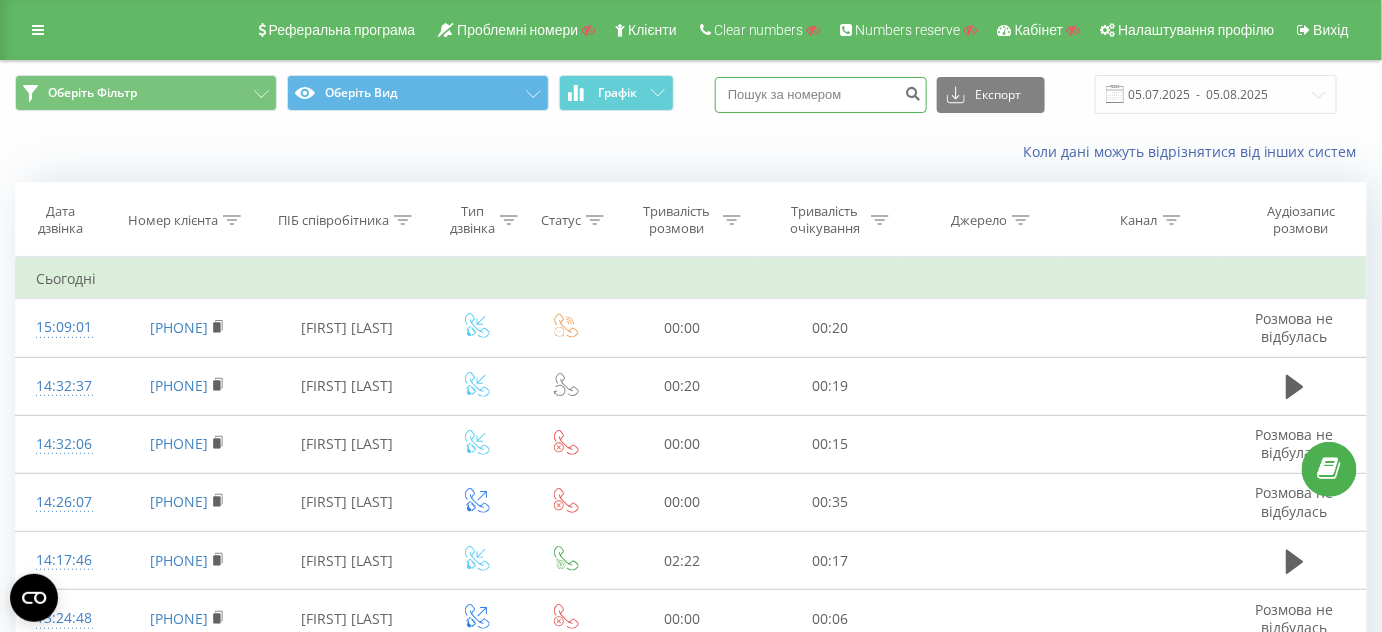 click at bounding box center [821, 95] 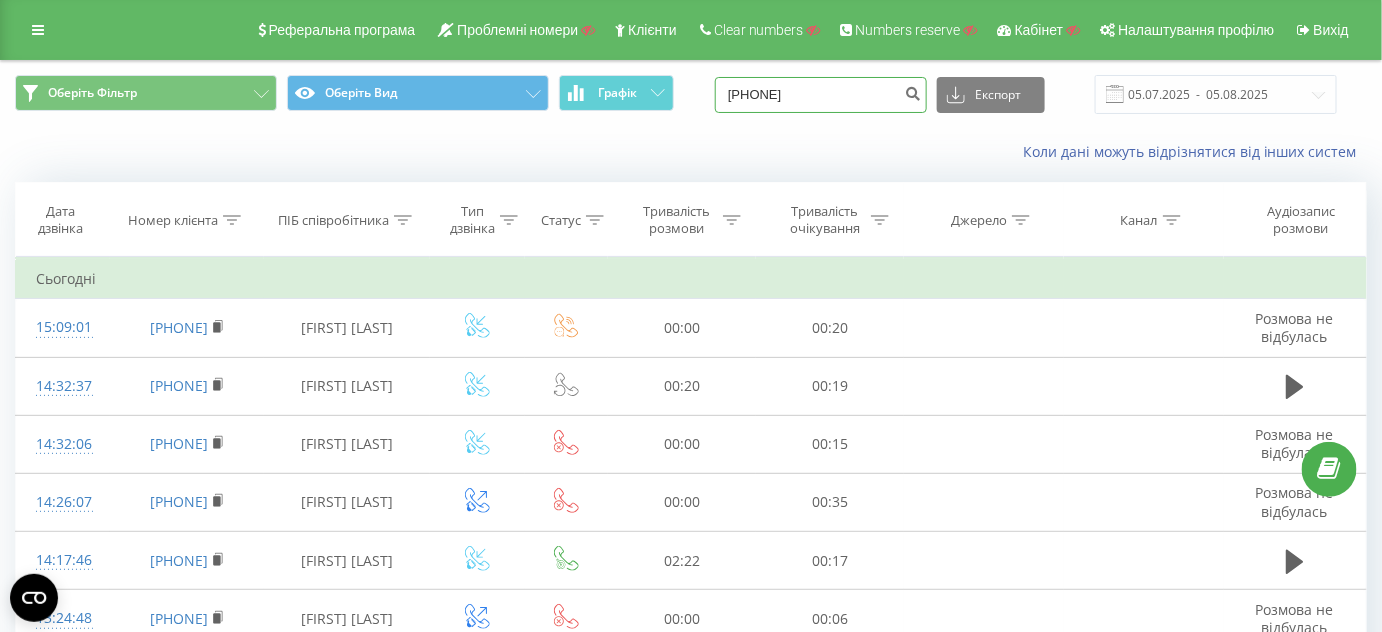 type on "380666852547" 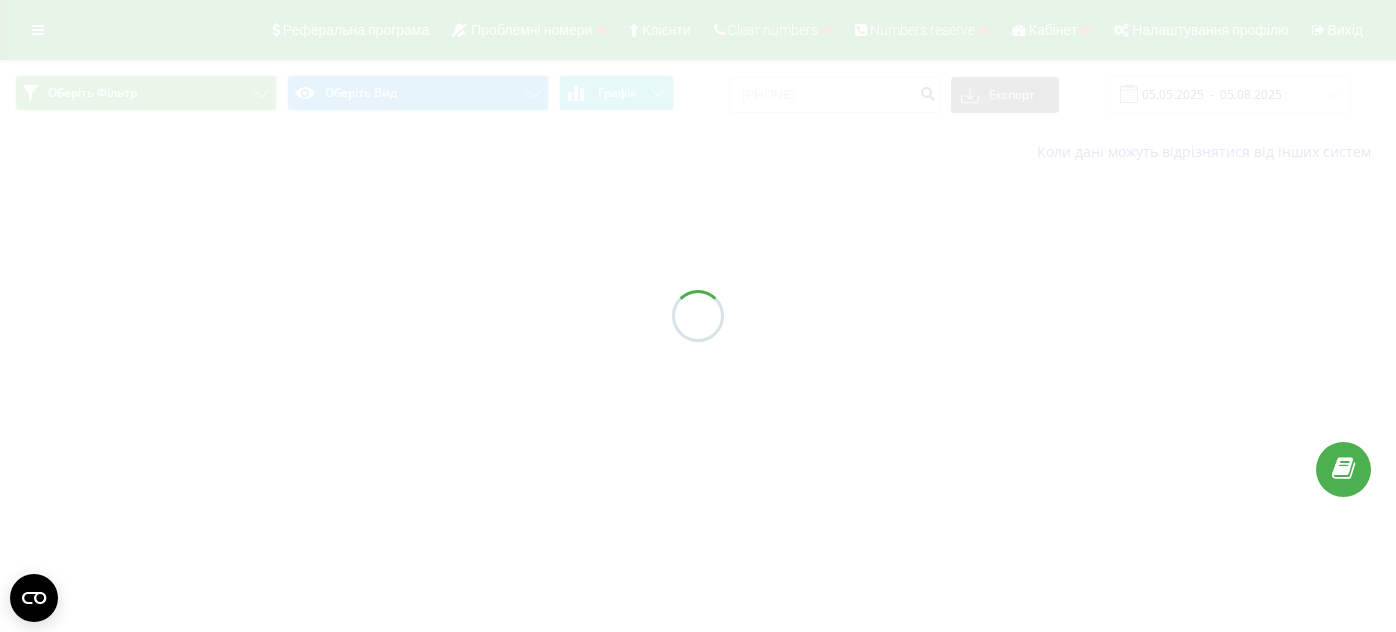 scroll, scrollTop: 0, scrollLeft: 0, axis: both 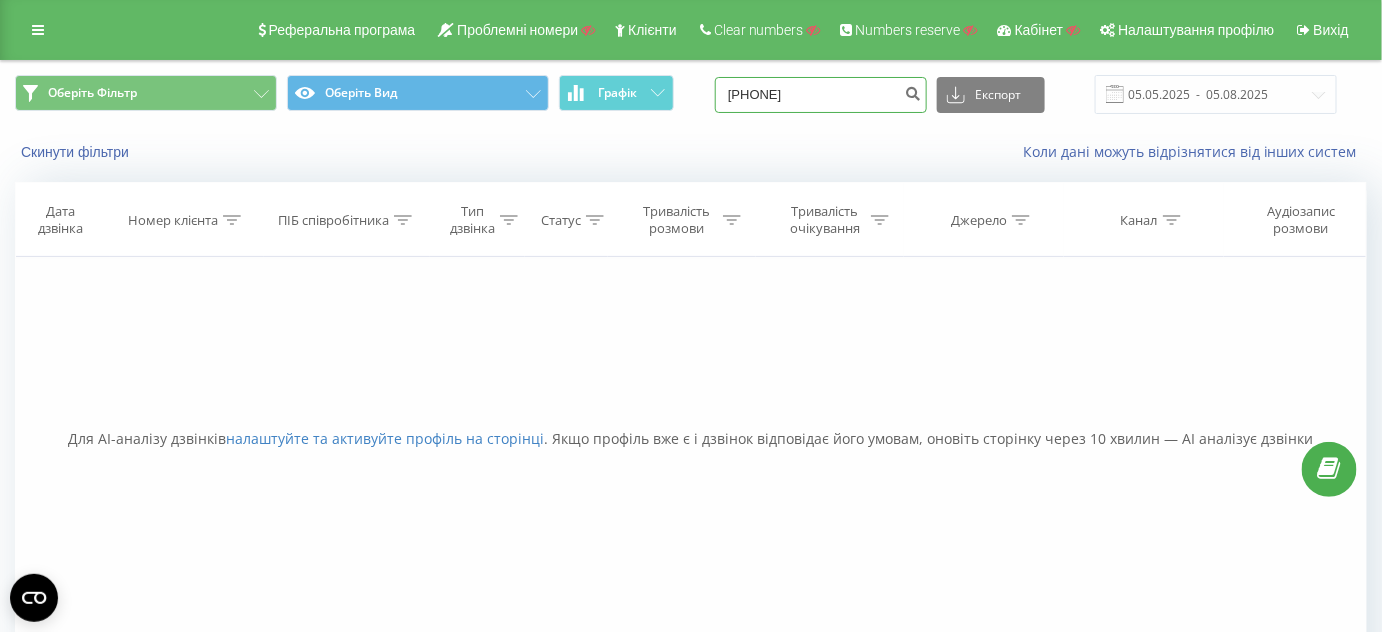 click on "380666852547" at bounding box center [821, 95] 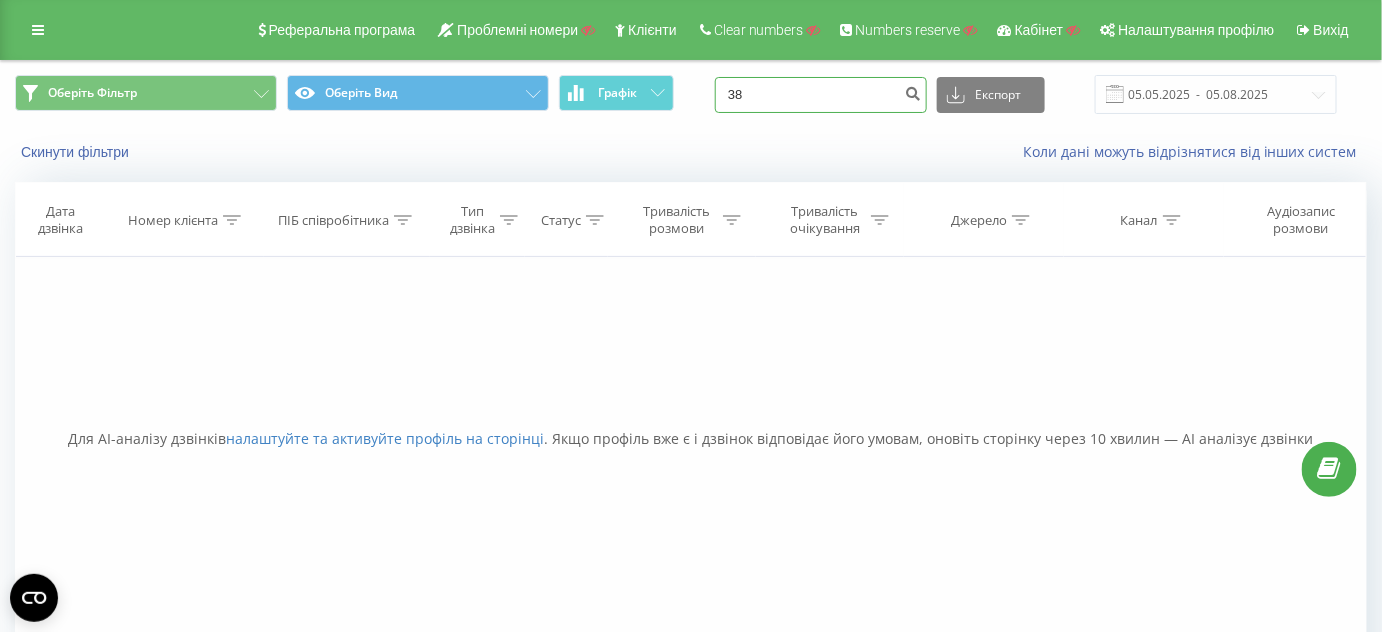 type on "3" 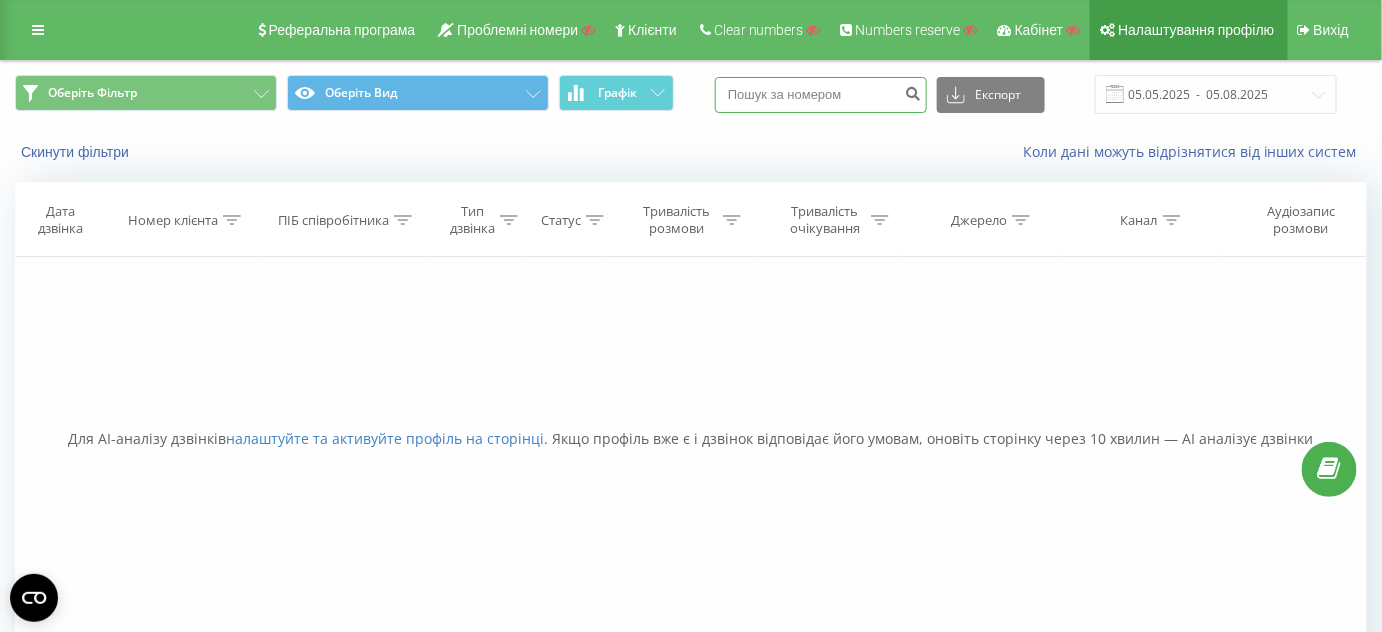 type 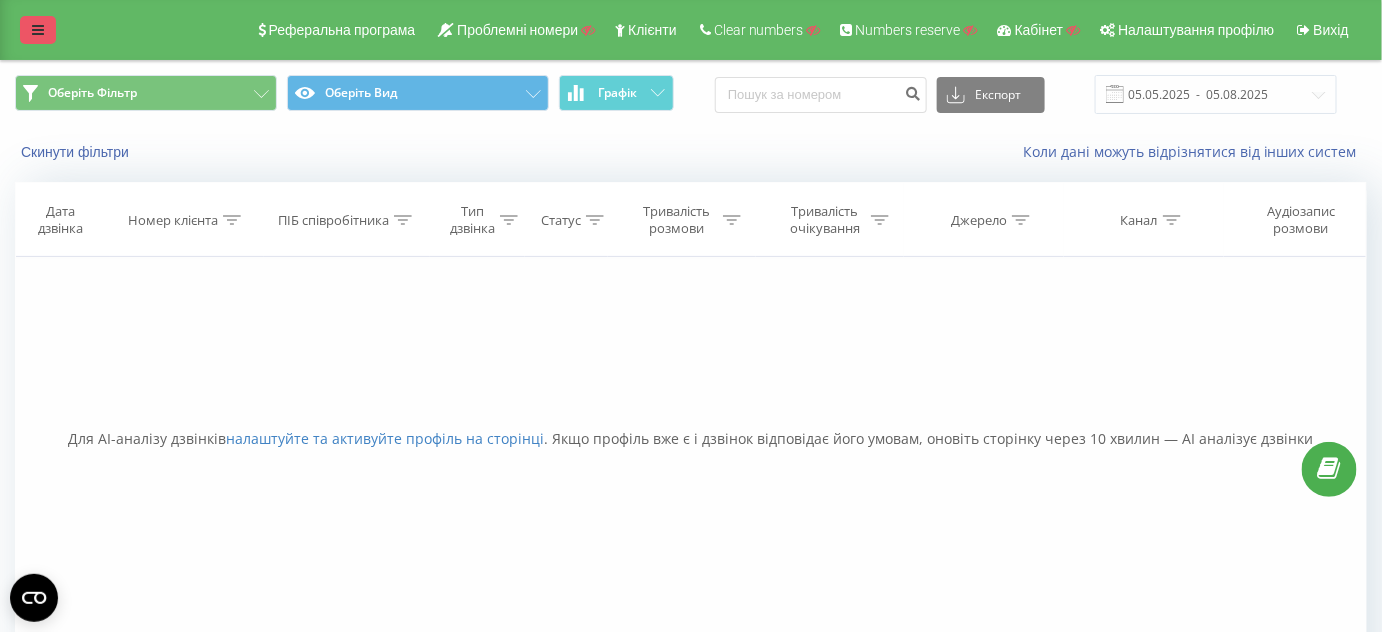click at bounding box center [38, 30] 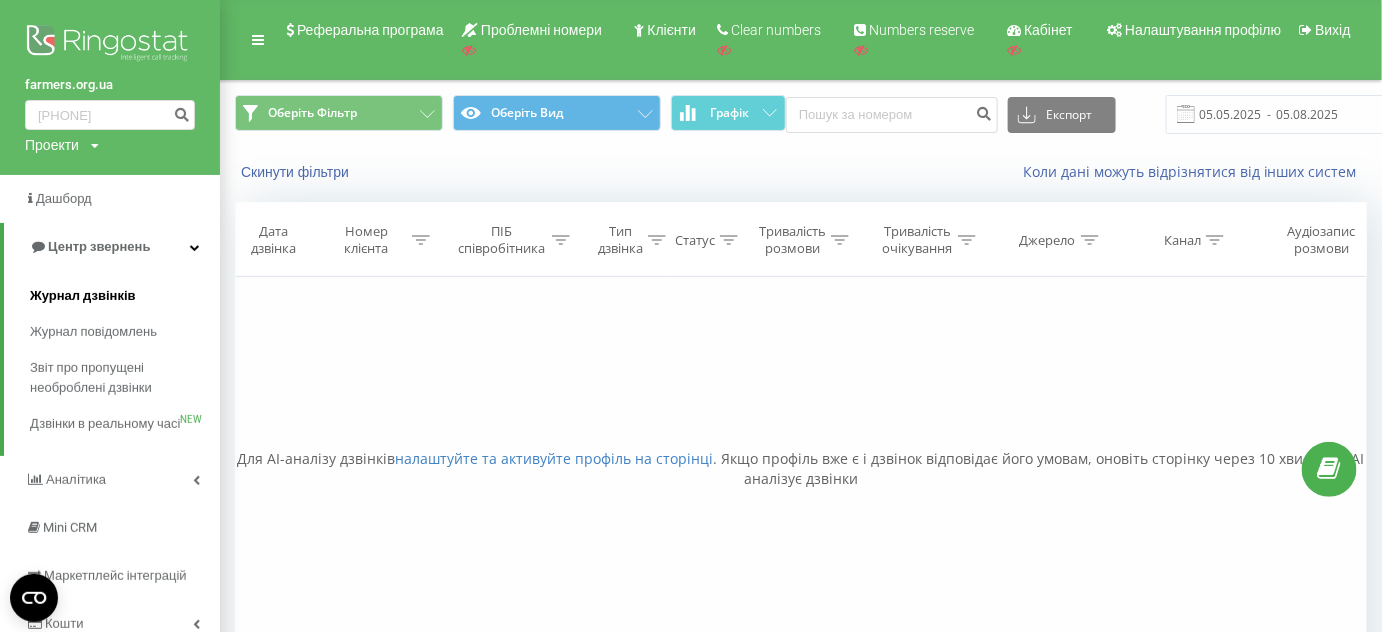click on "Журнал дзвінків" at bounding box center [83, 296] 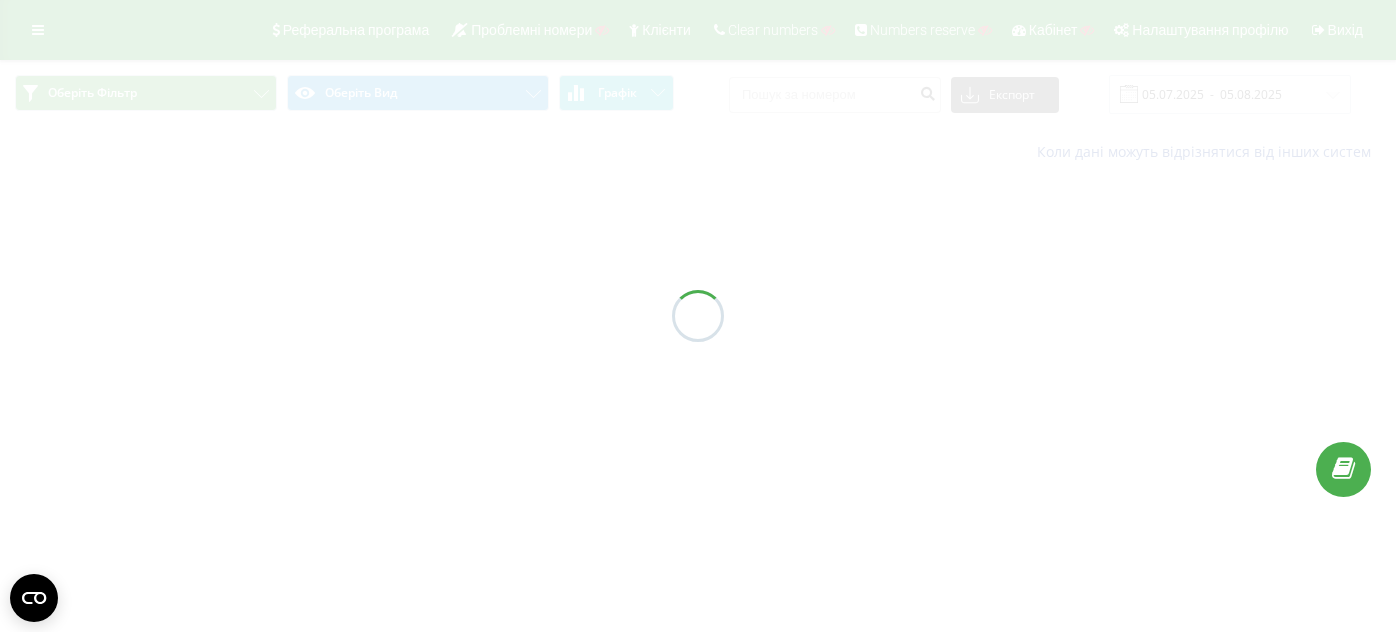 scroll, scrollTop: 0, scrollLeft: 0, axis: both 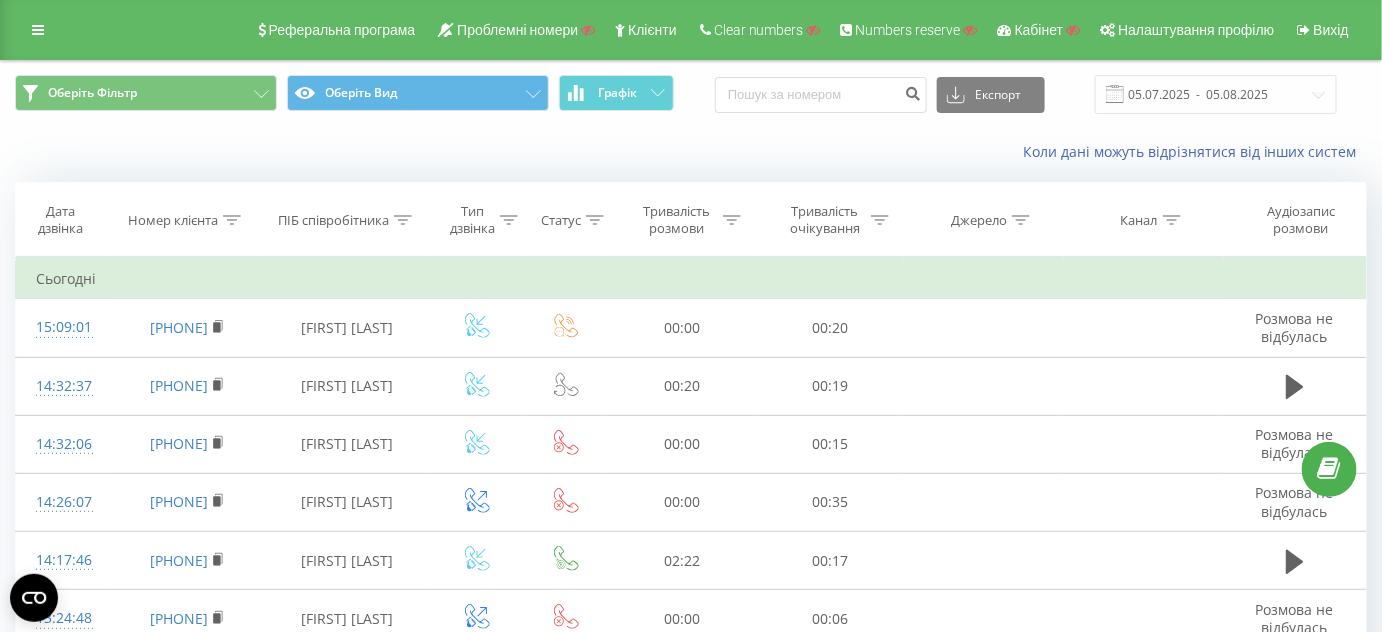 click 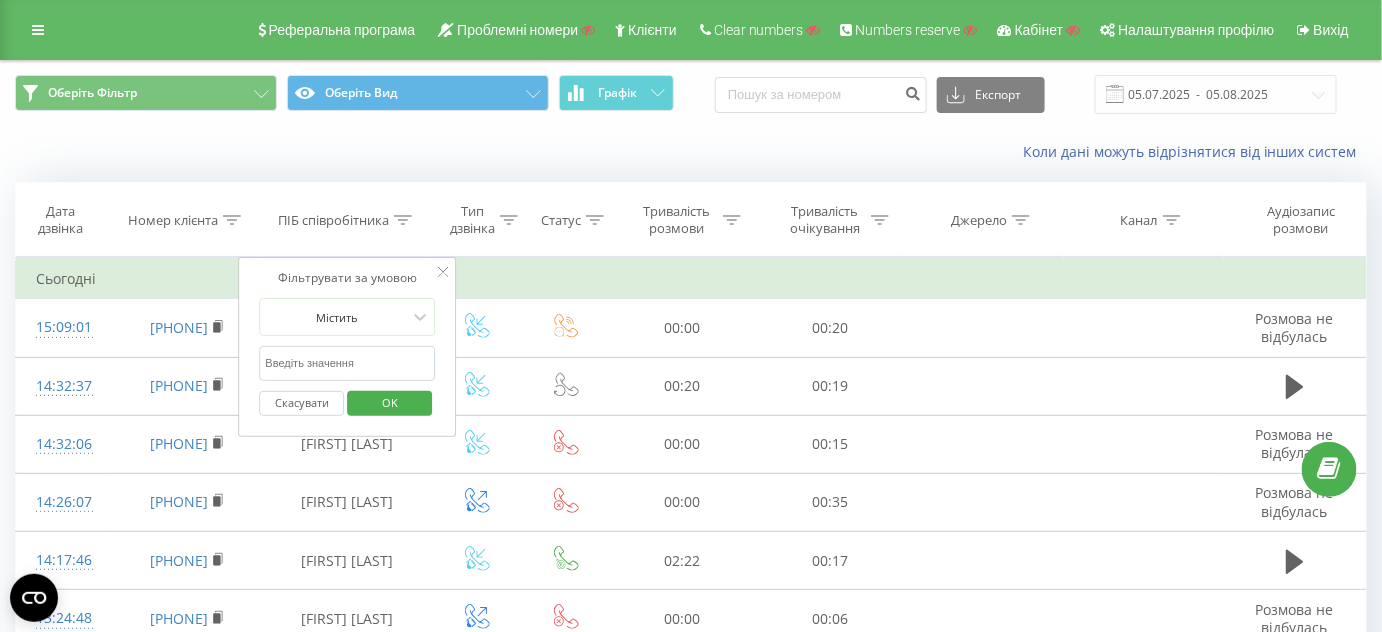click at bounding box center [347, 363] 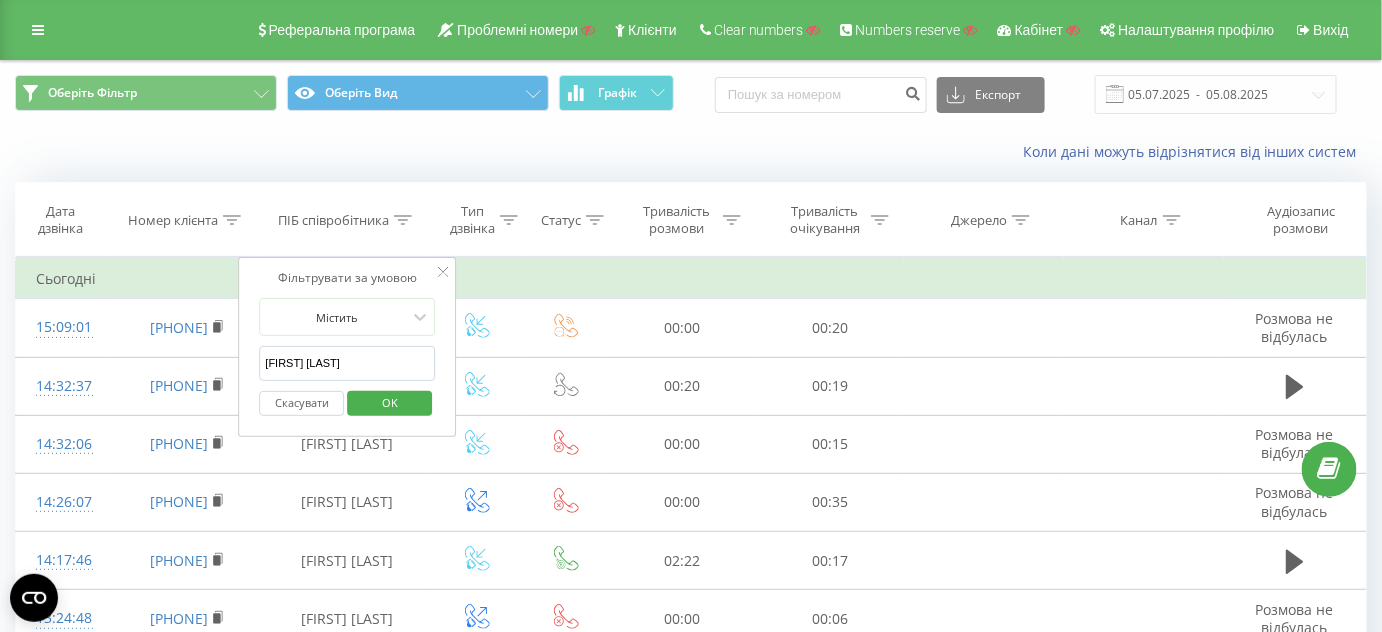 type on "[FIRST] [LAST]" 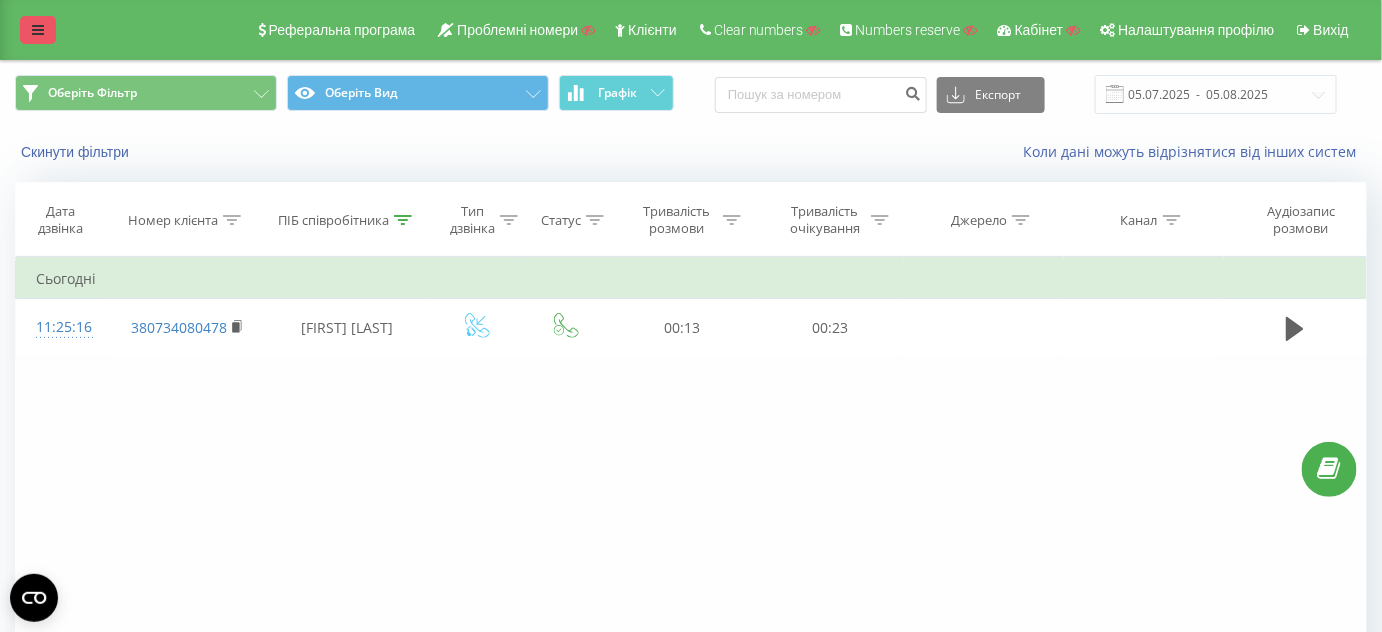 click at bounding box center [38, 30] 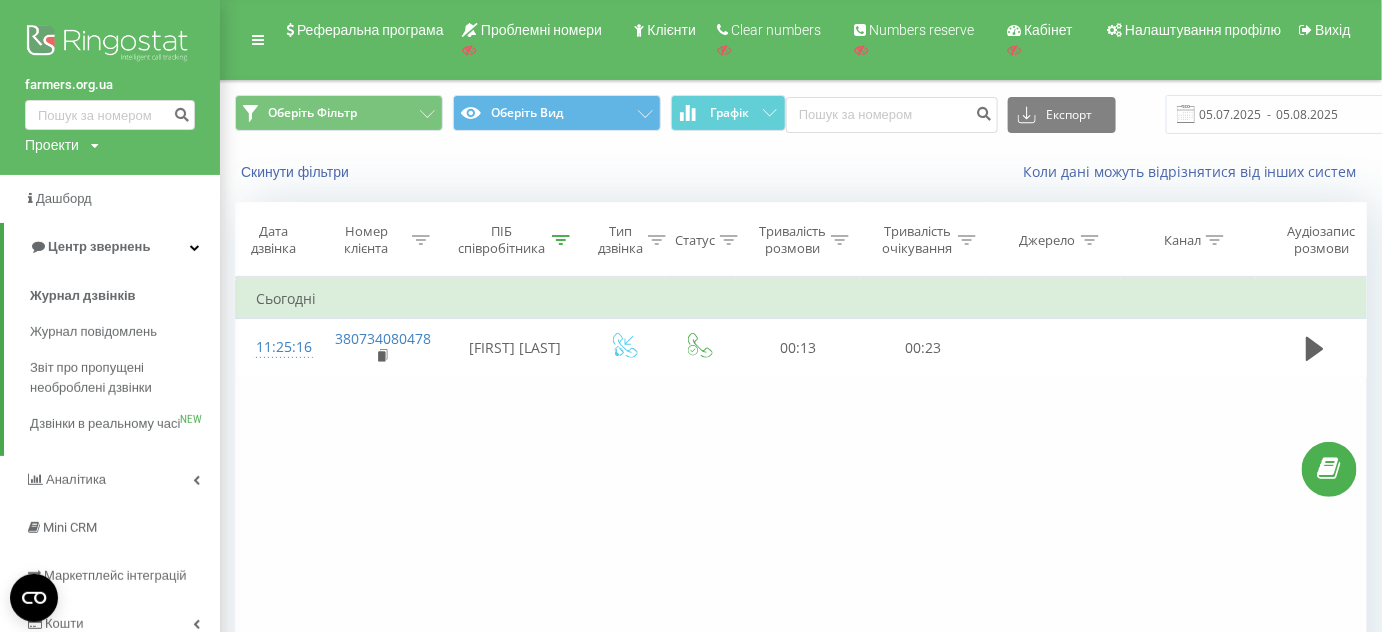 click at bounding box center [110, 45] 